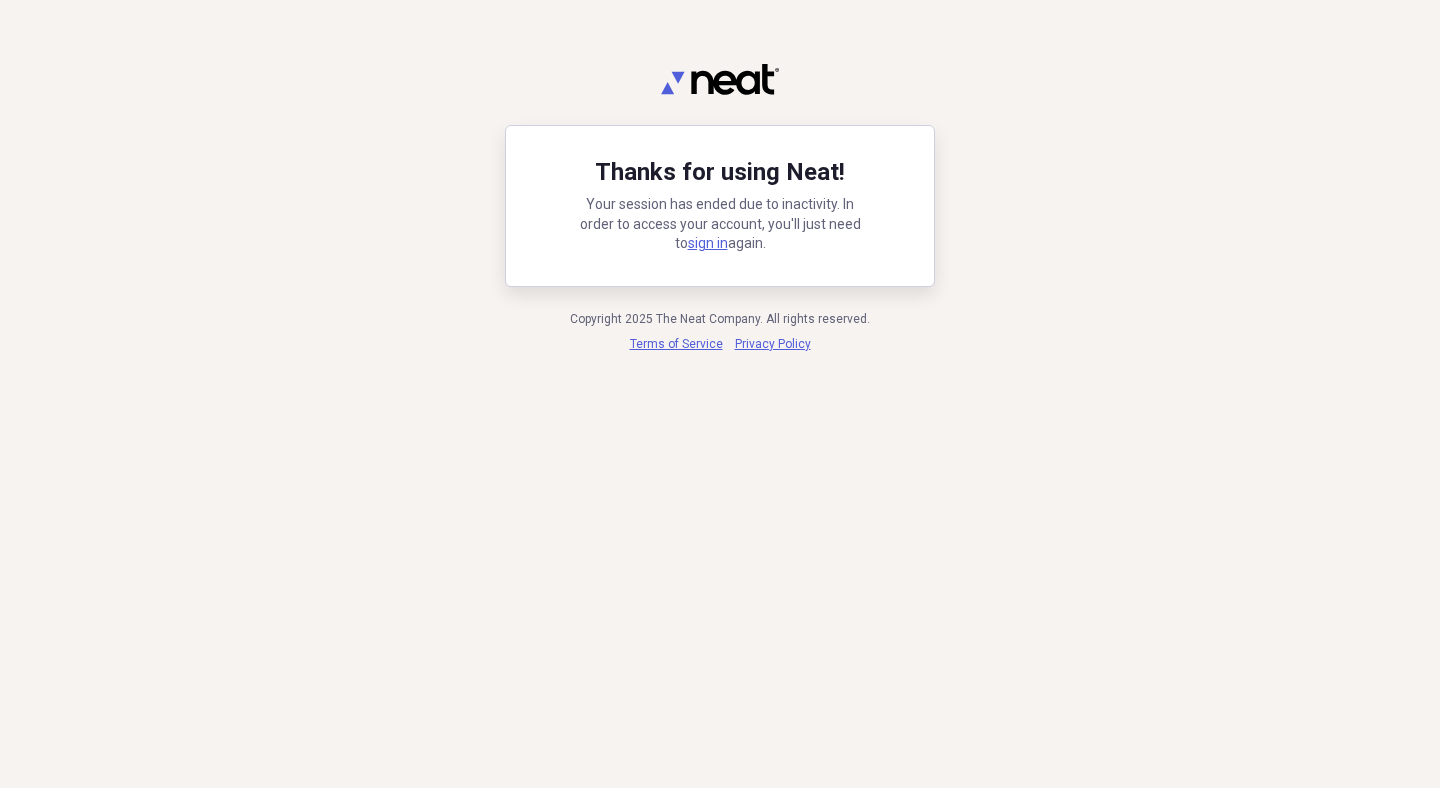 scroll, scrollTop: 0, scrollLeft: 0, axis: both 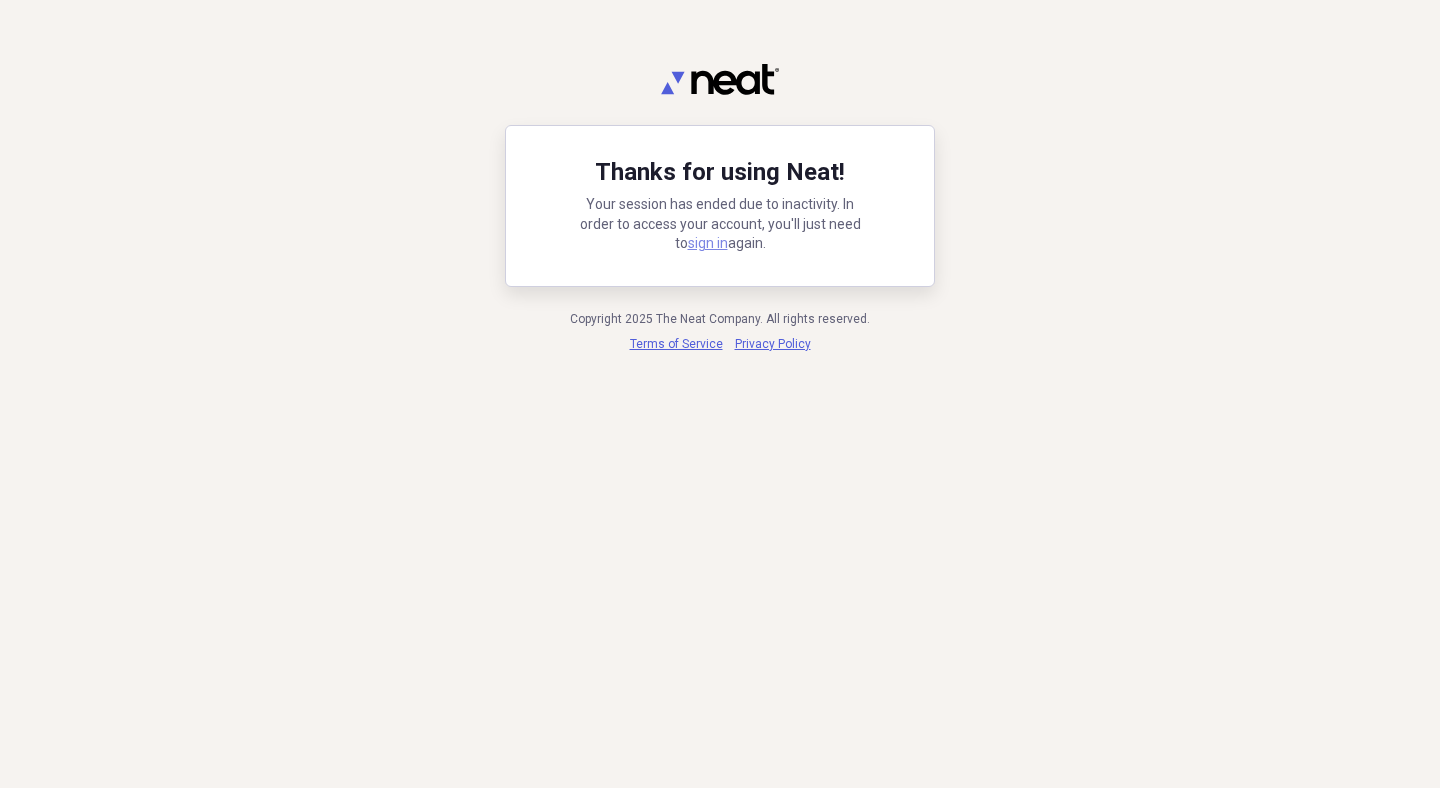 click on "sign in" at bounding box center (708, 243) 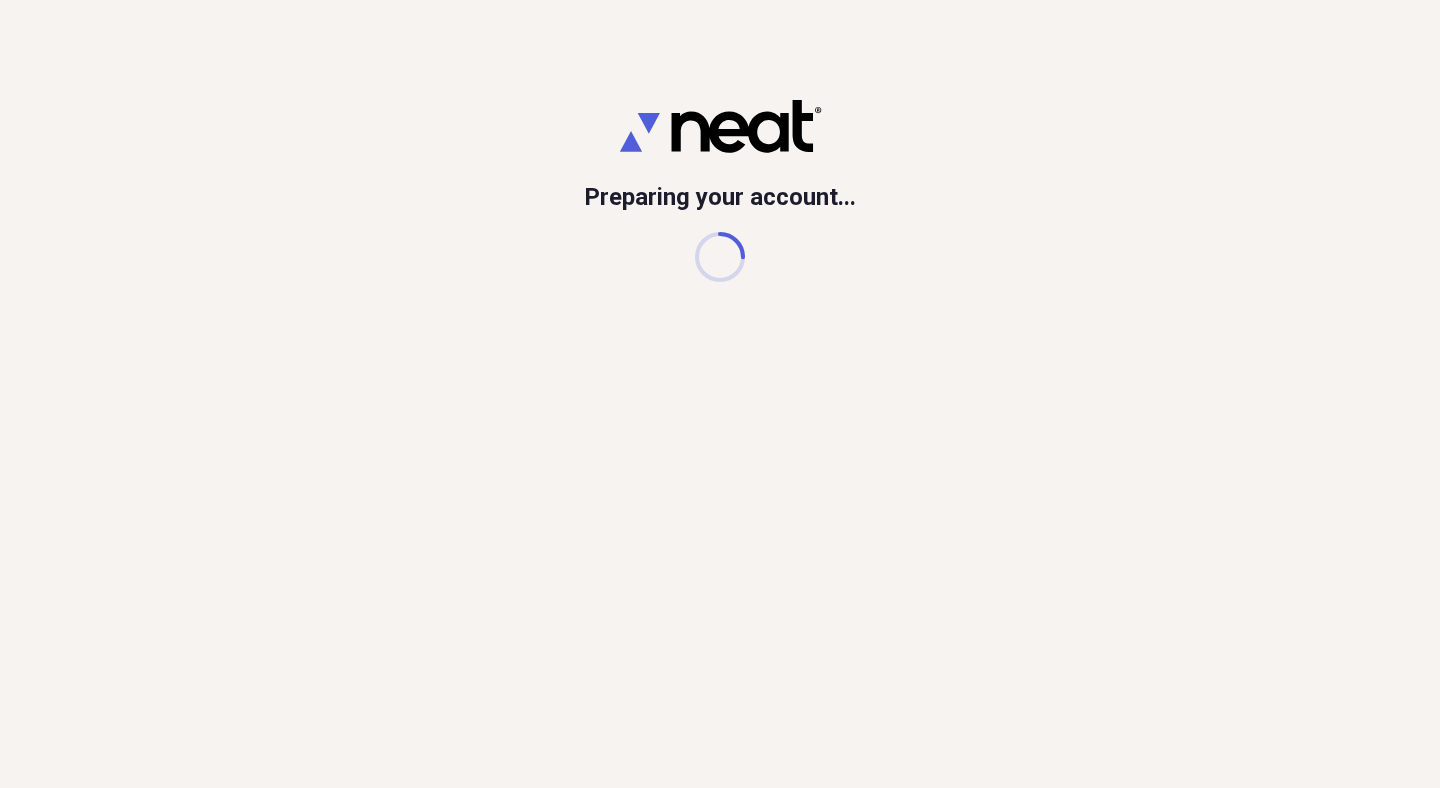 scroll, scrollTop: 0, scrollLeft: 0, axis: both 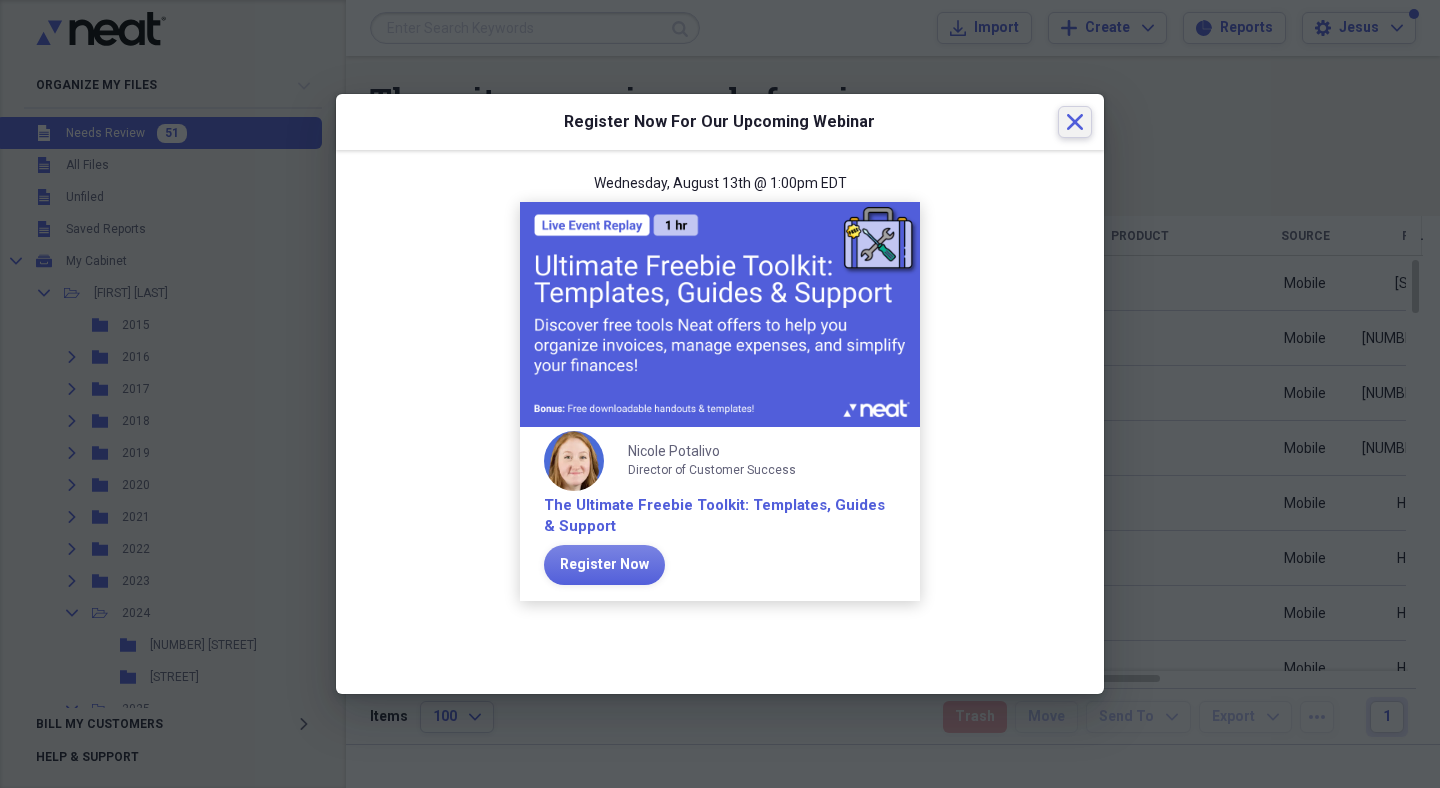 click on "Close" at bounding box center (1075, 122) 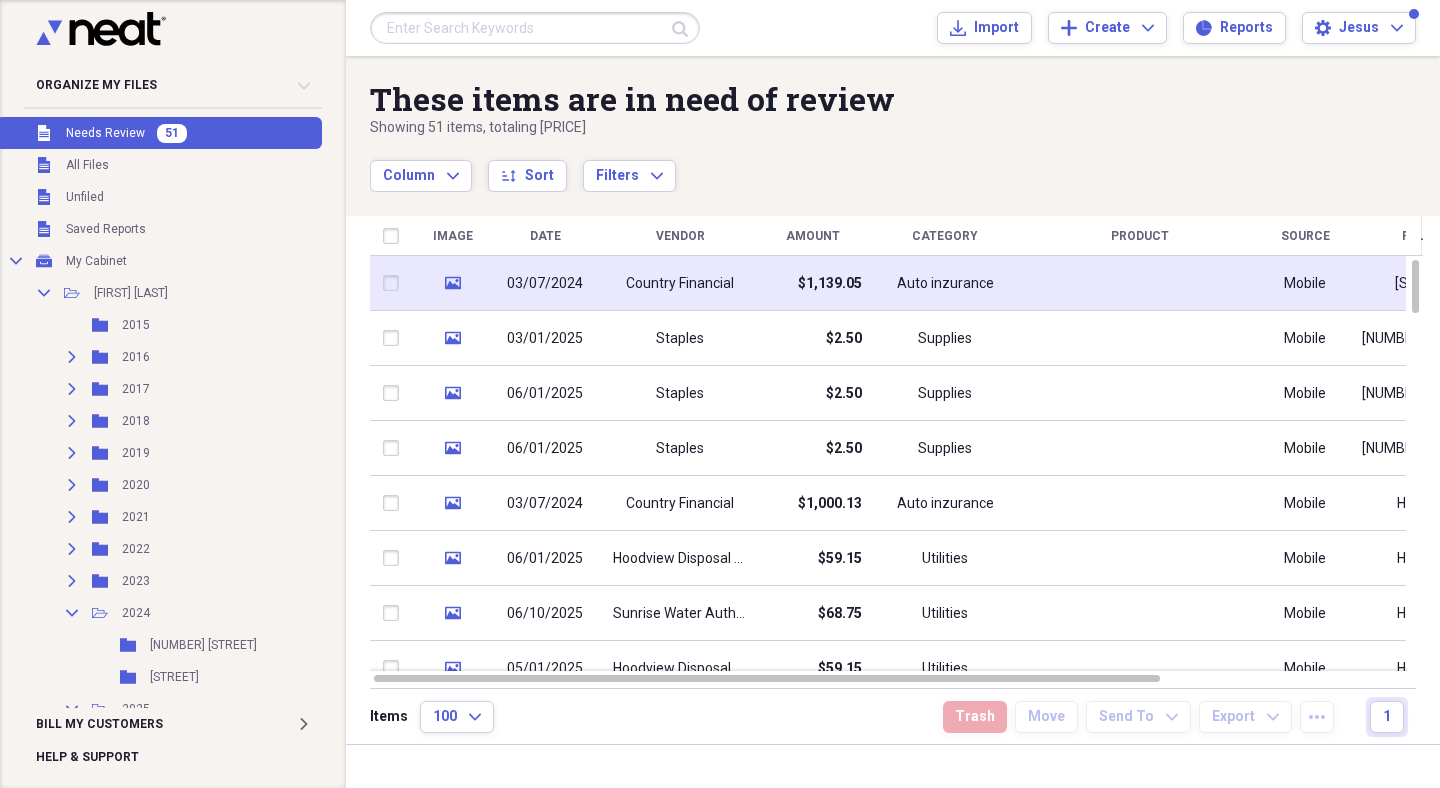 click on "Country Financial" at bounding box center (680, 284) 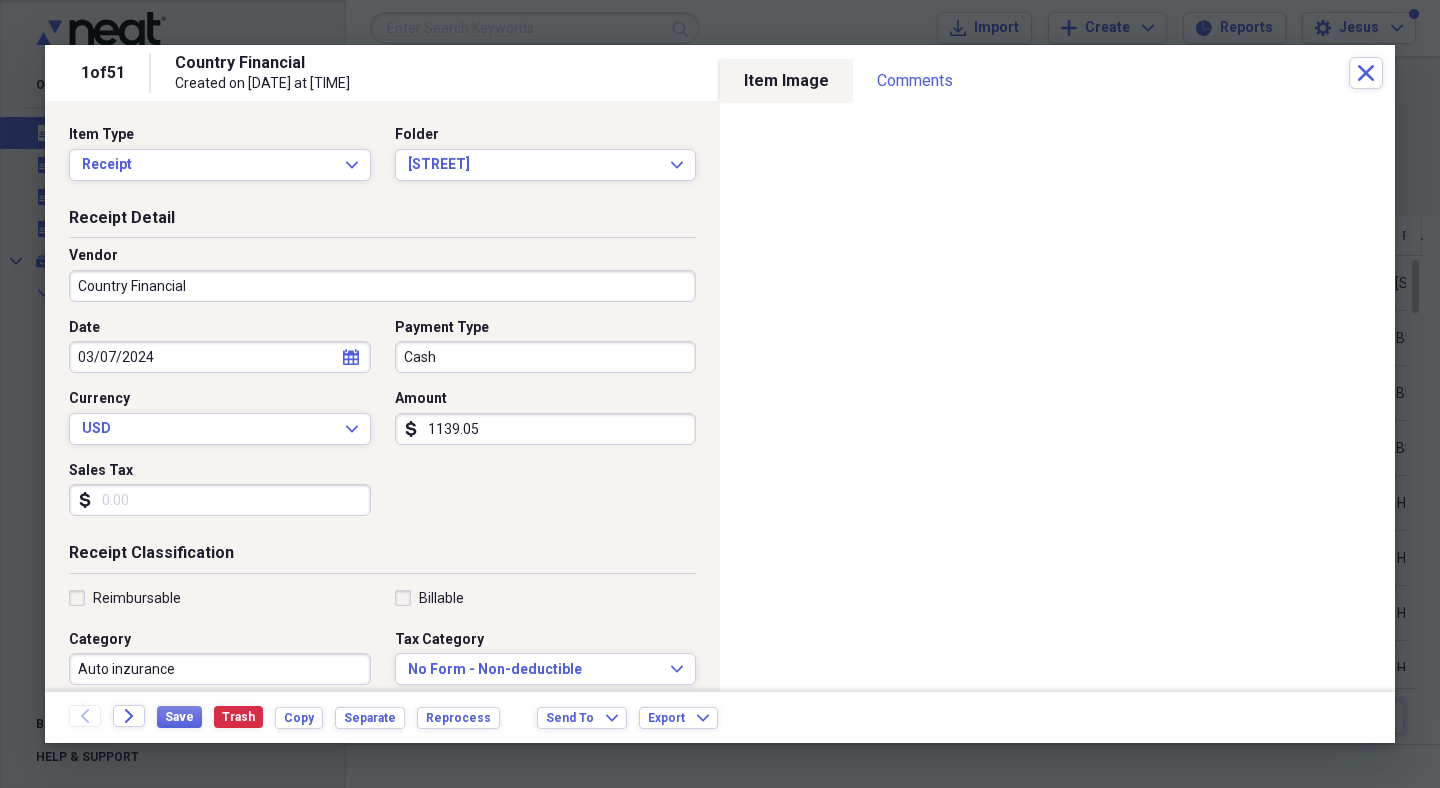 click on "calendar Calendar" at bounding box center [351, 357] 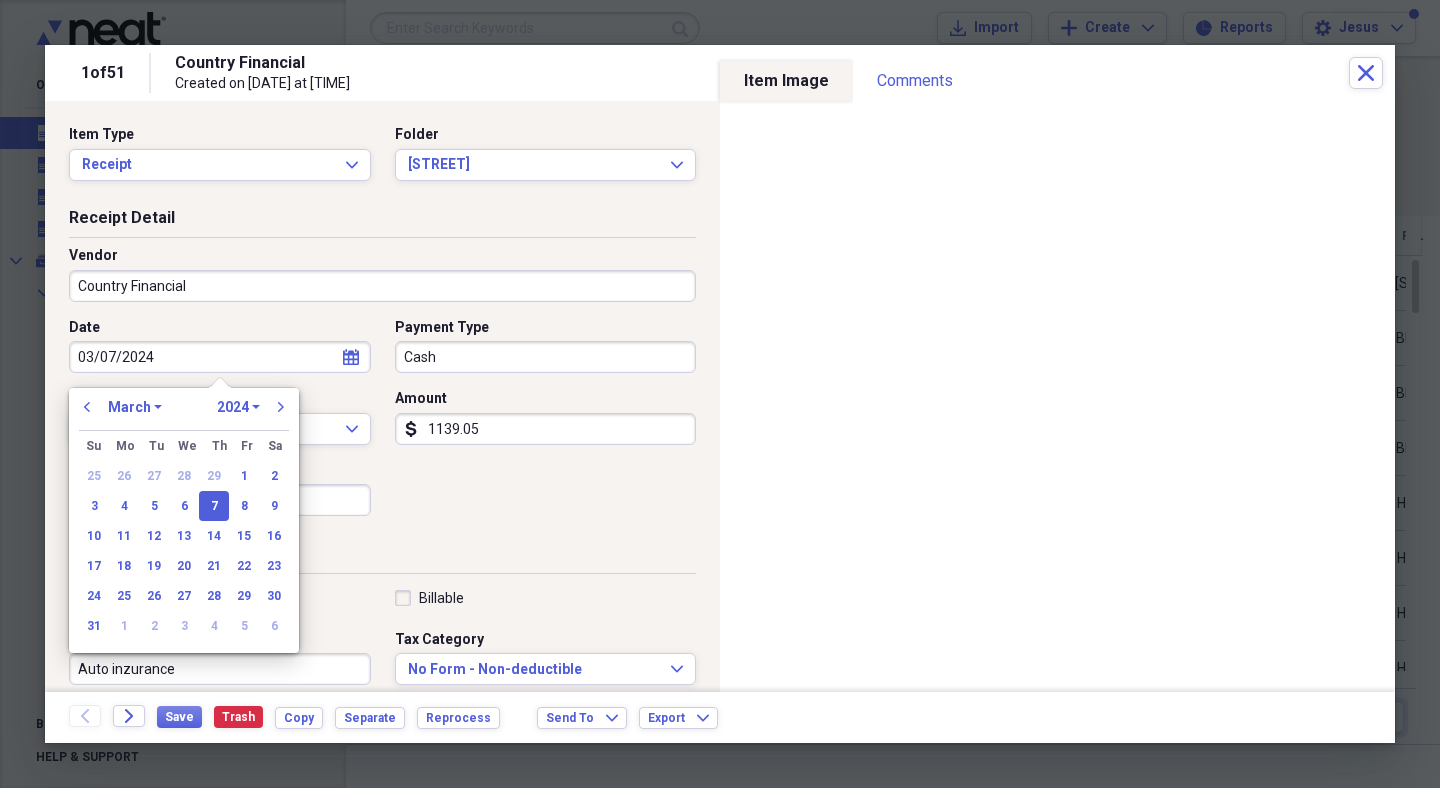 click on "1970 1971 1972 1973 1974 1975 1976 1977 1978 1979 1980 1981 1982 1983 1984 1985 1986 1987 1988 1989 1990 1991 1992 1993 1994 1995 1996 1997 1998 1999 2000 2001 2002 2003 2004 2005 2006 2007 2008 2009 2010 2011 2012 2013 2014 2015 2016 2017 2018 2019 2020 2021 2022 2023 2024 2025 2026 2027 2028 2029 2030 2031 2032 2033 2034 2035" at bounding box center (238, 407) 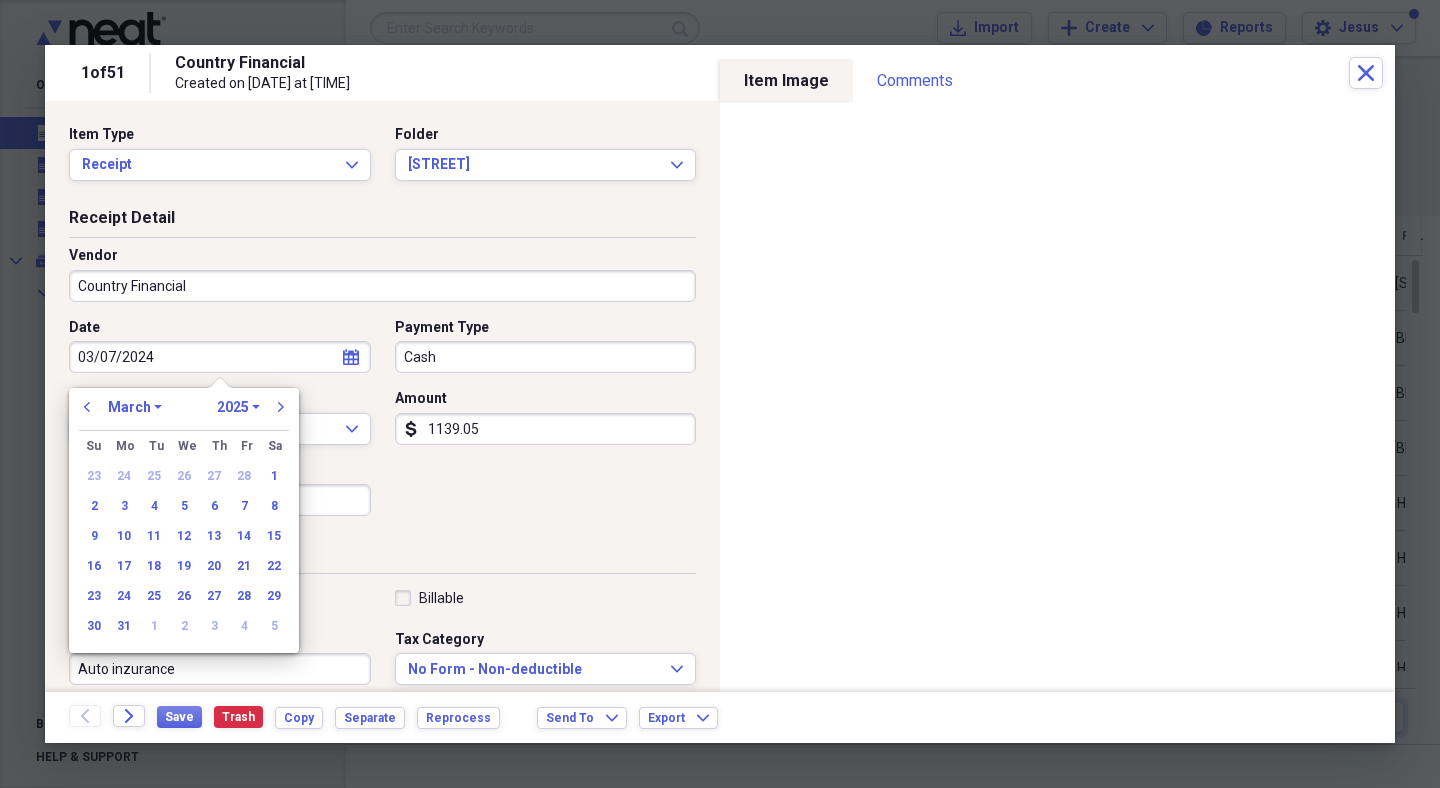click on "previous January February March April May June July August September October November December 1970 1971 1972 1973 1974 1975 1976 1977 1978 1979 1980 1981 1982 1983 1984 1985 1986 1987 1988 1989 1990 1991 1992 1993 1994 1995 1996 1997 1998 1999 2000 2001 2002 2003 2004 2005 2006 2007 2008 2009 2010 2011 2012 2013 2014 2015 2016 2017 2018 2019 2020 2021 2022 2023 2024 2025 2026 2027 2028 2029 2030 2031 2032 2033 2034 2035 next" at bounding box center [184, 413] 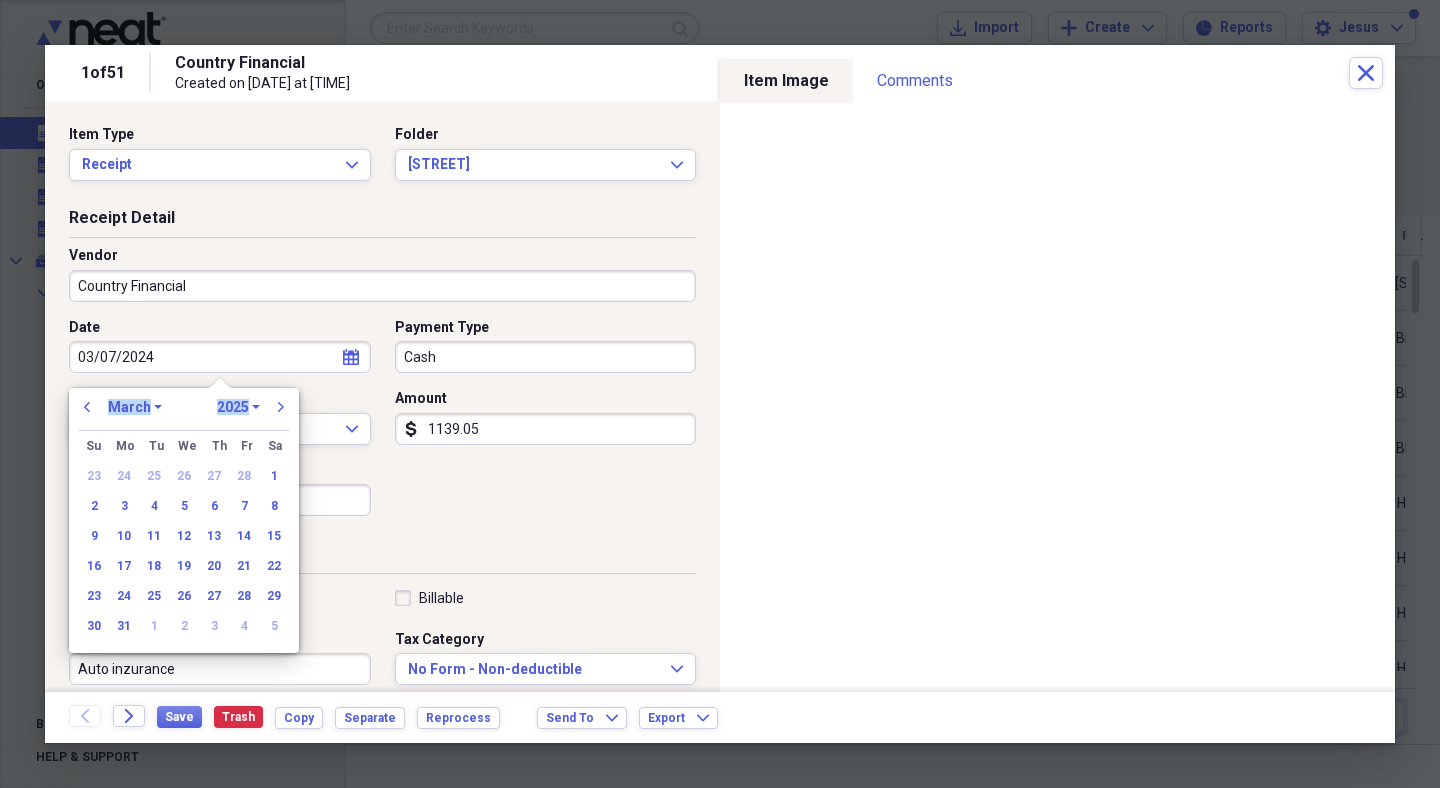 click on "previous January February March April May June July August September October November December 1970 1971 1972 1973 1974 1975 1976 1977 1978 1979 1980 1981 1982 1983 1984 1985 1986 1987 1988 1989 1990 1991 1992 1993 1994 1995 1996 1997 1998 1999 2000 2001 2002 2003 2004 2005 2006 2007 2008 2009 2010 2011 2012 2013 2014 2015 2016 2017 2018 2019 2020 2021 2022 2023 2024 2025 2026 2027 2028 2029 2030 2031 2032 2033 2034 2035 next" at bounding box center [184, 413] 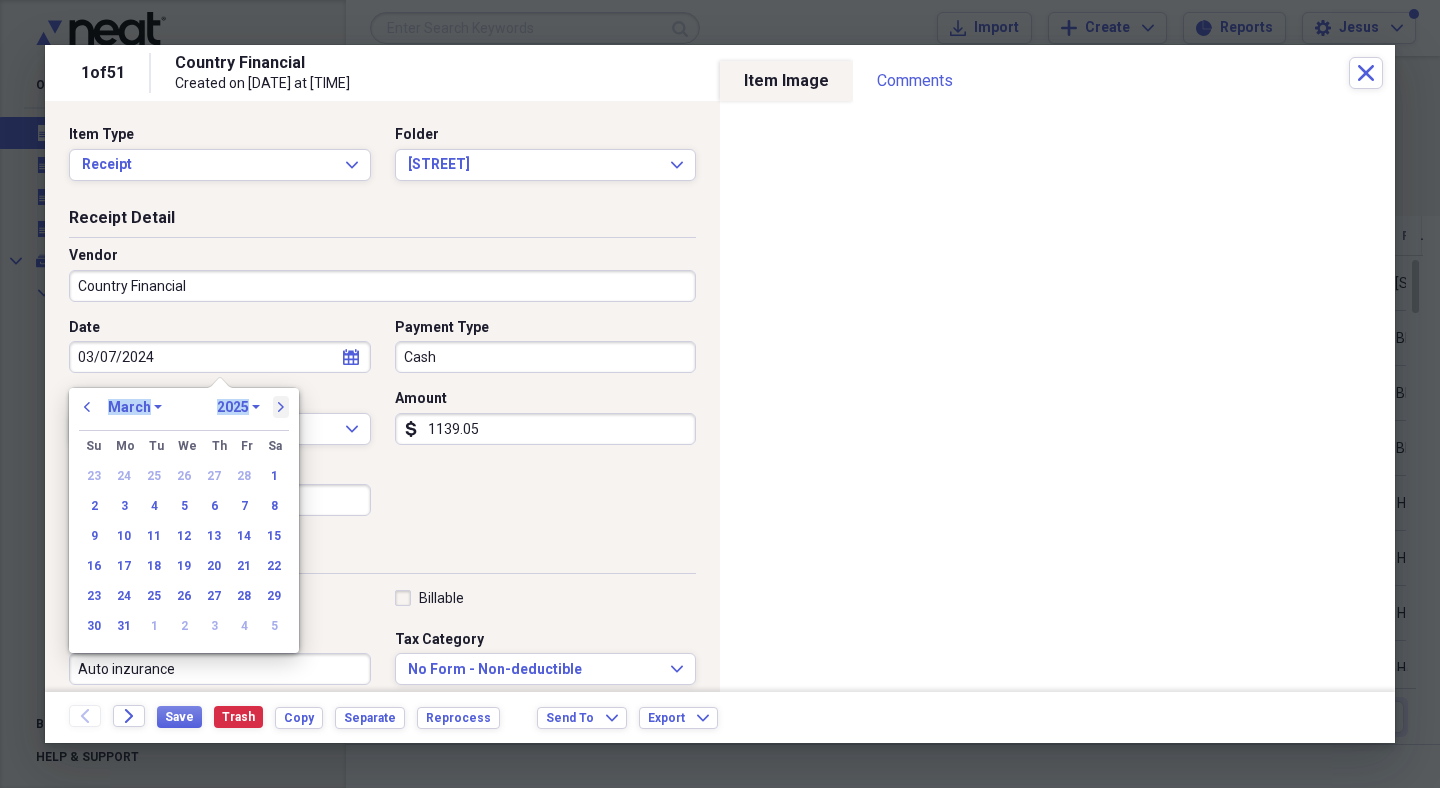 click on "next" at bounding box center [281, 407] 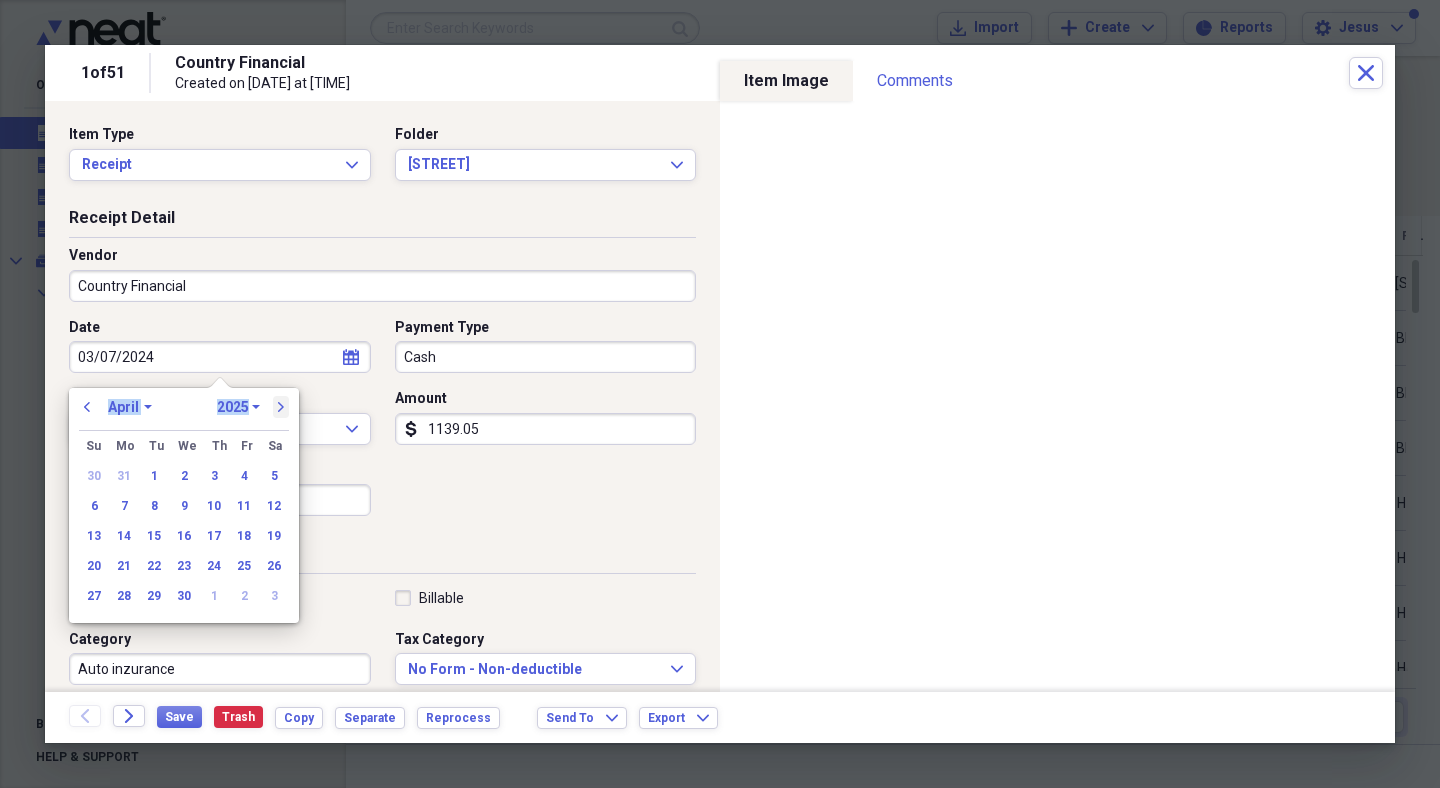 click on "next" at bounding box center (281, 407) 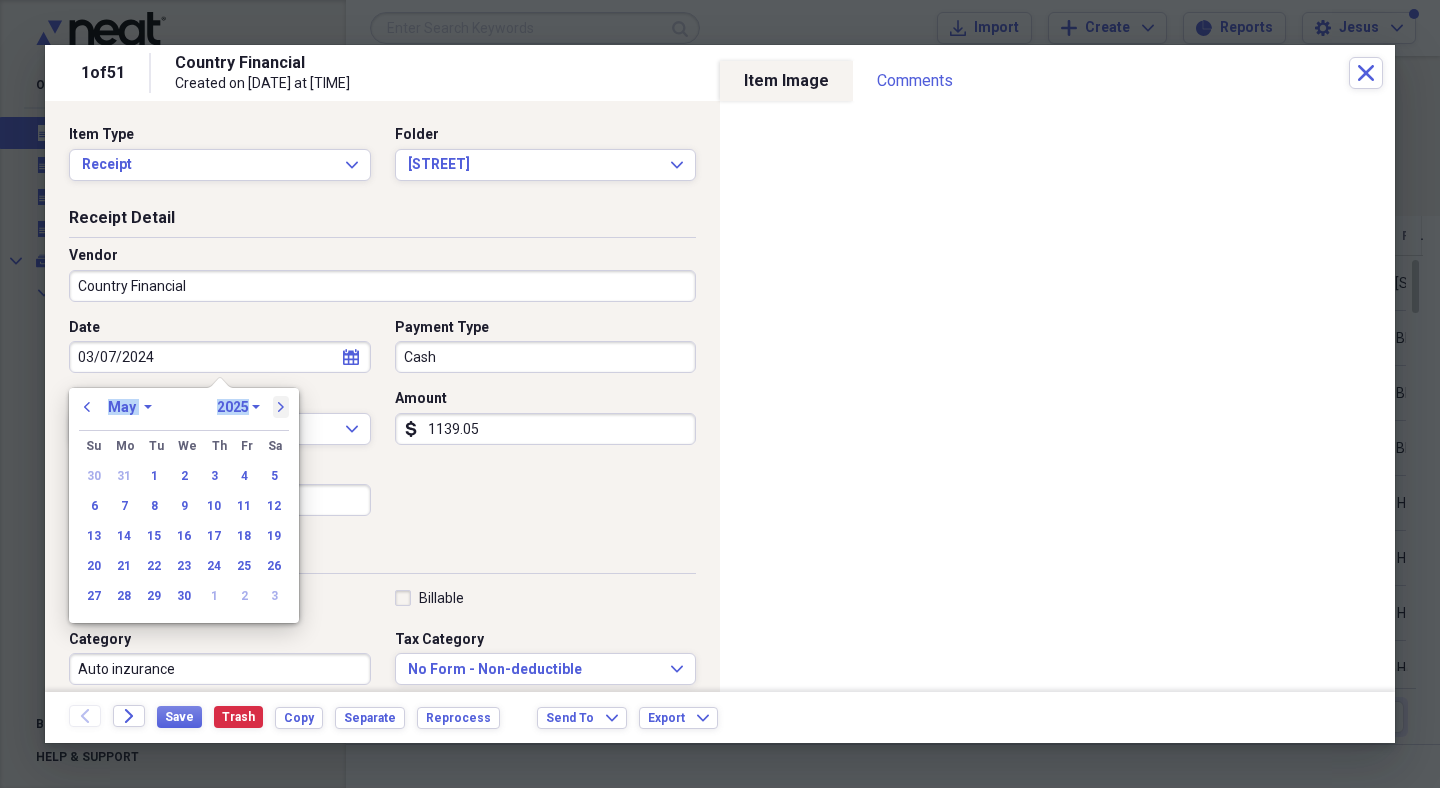 click on "next" at bounding box center [281, 407] 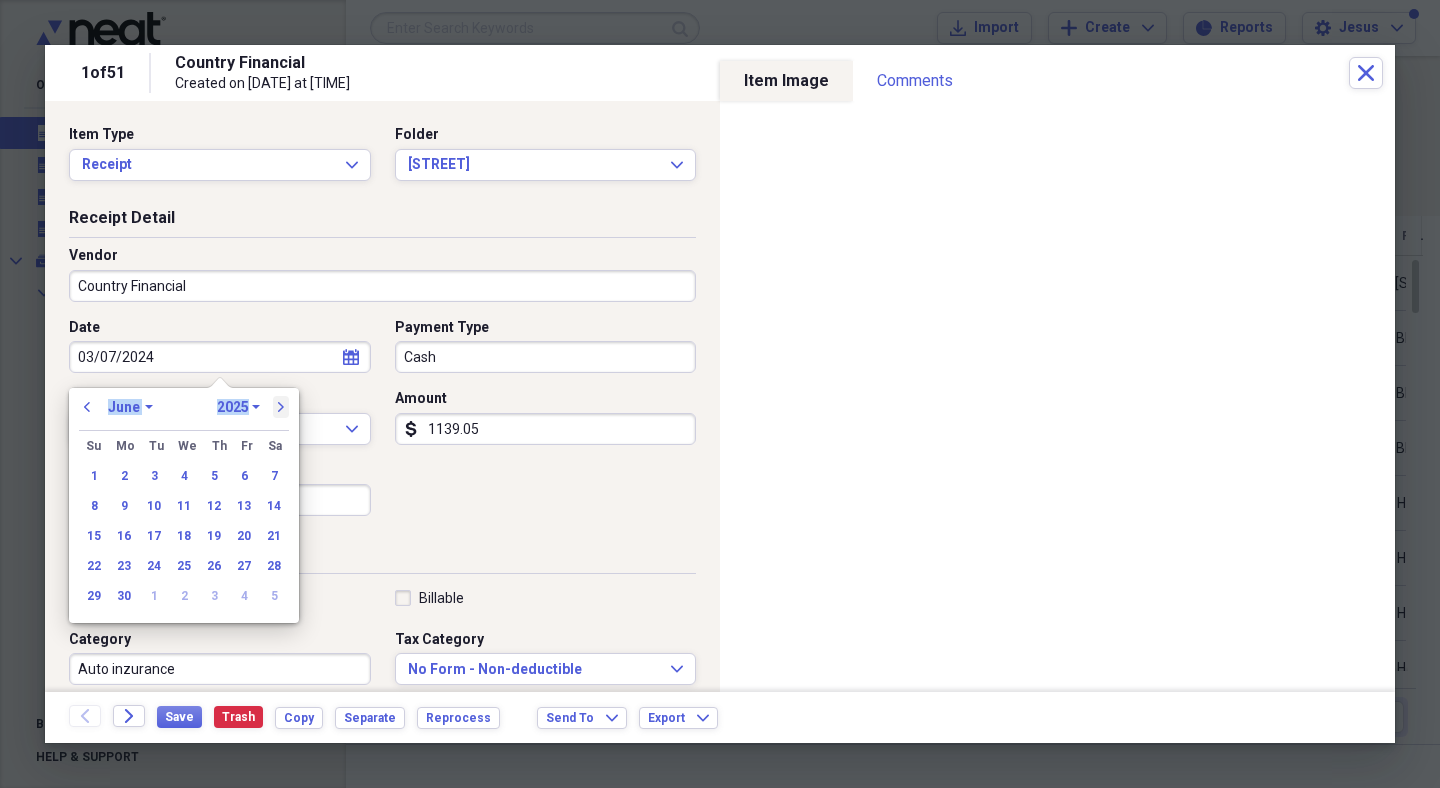 click on "next" at bounding box center [281, 407] 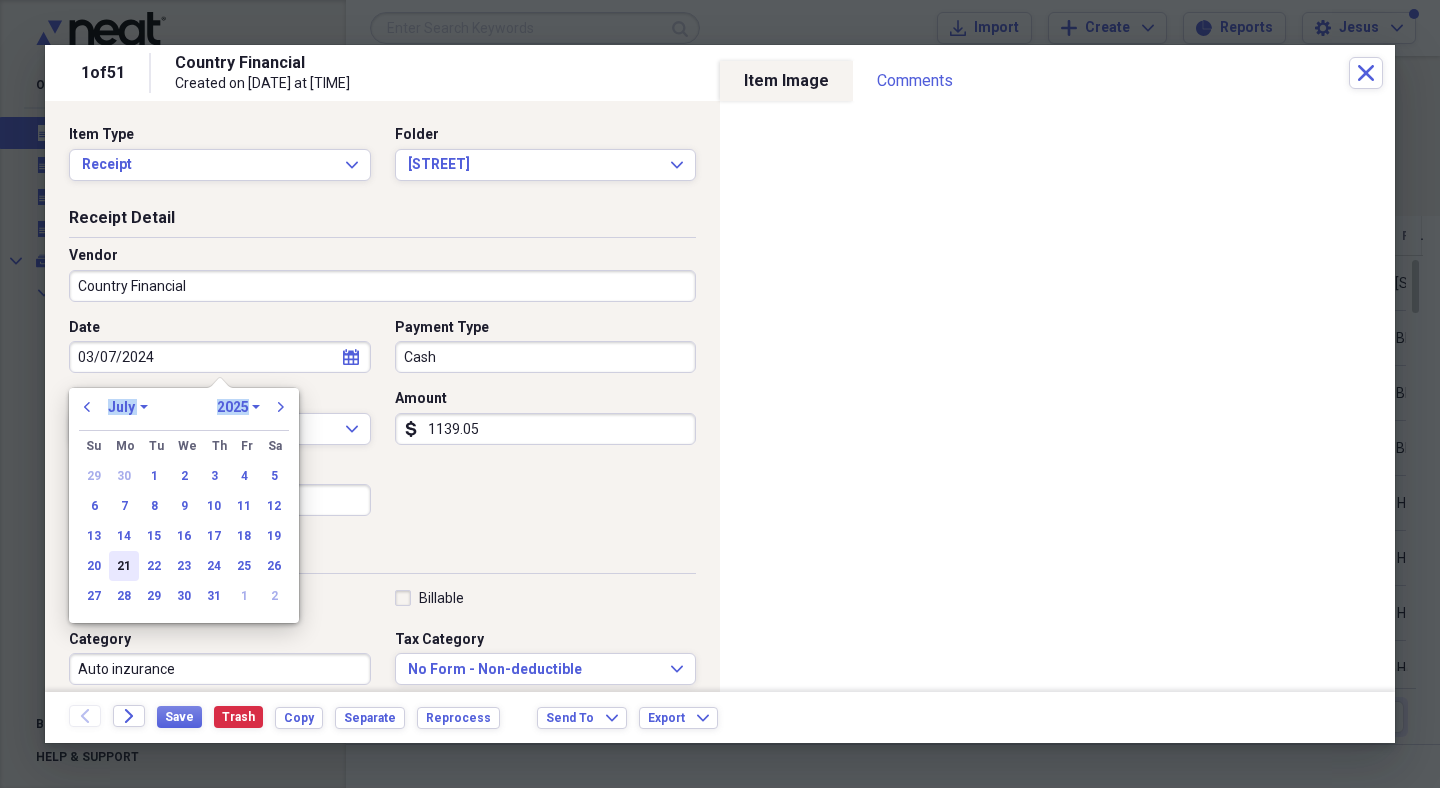 click on "21" at bounding box center (124, 566) 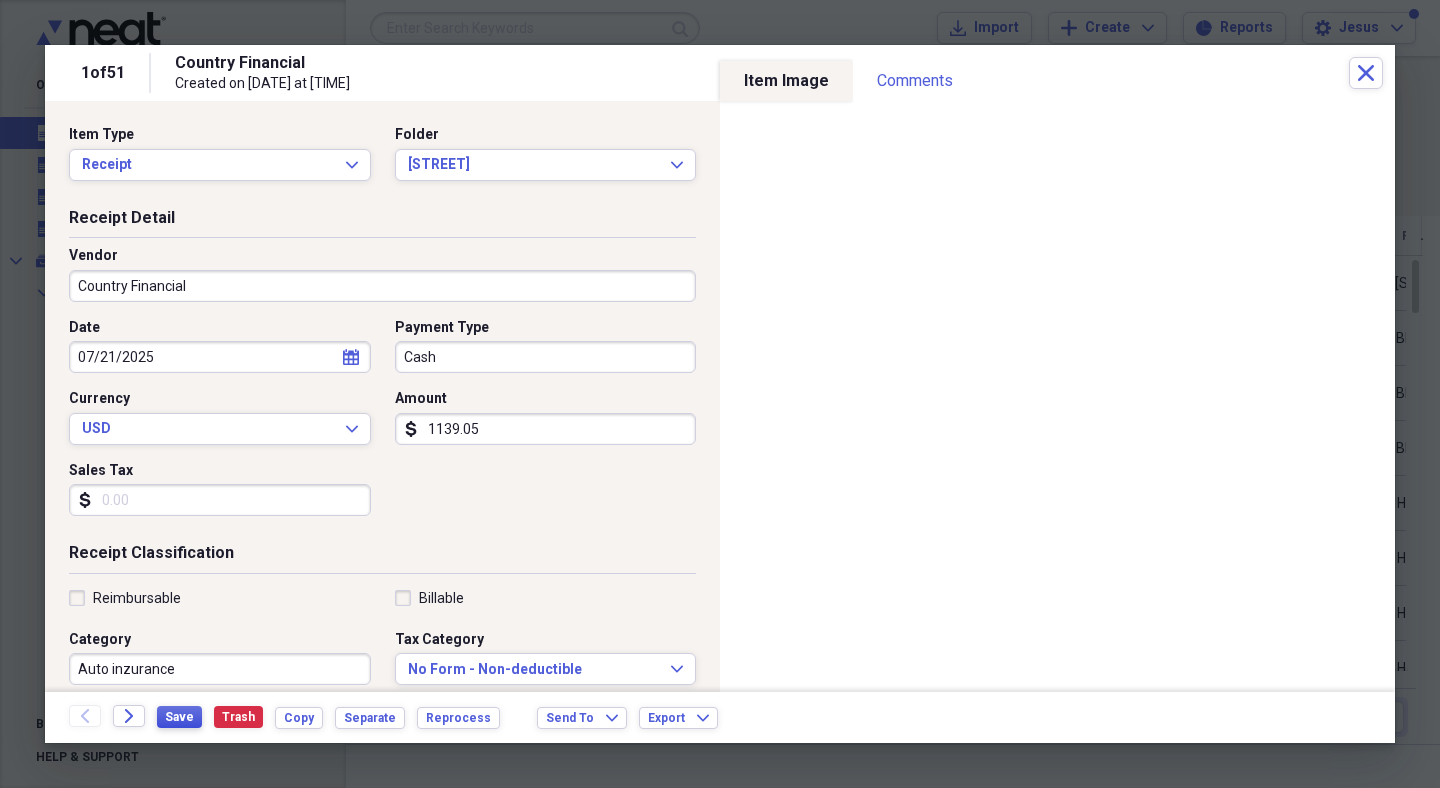 click on "Save" at bounding box center [179, 717] 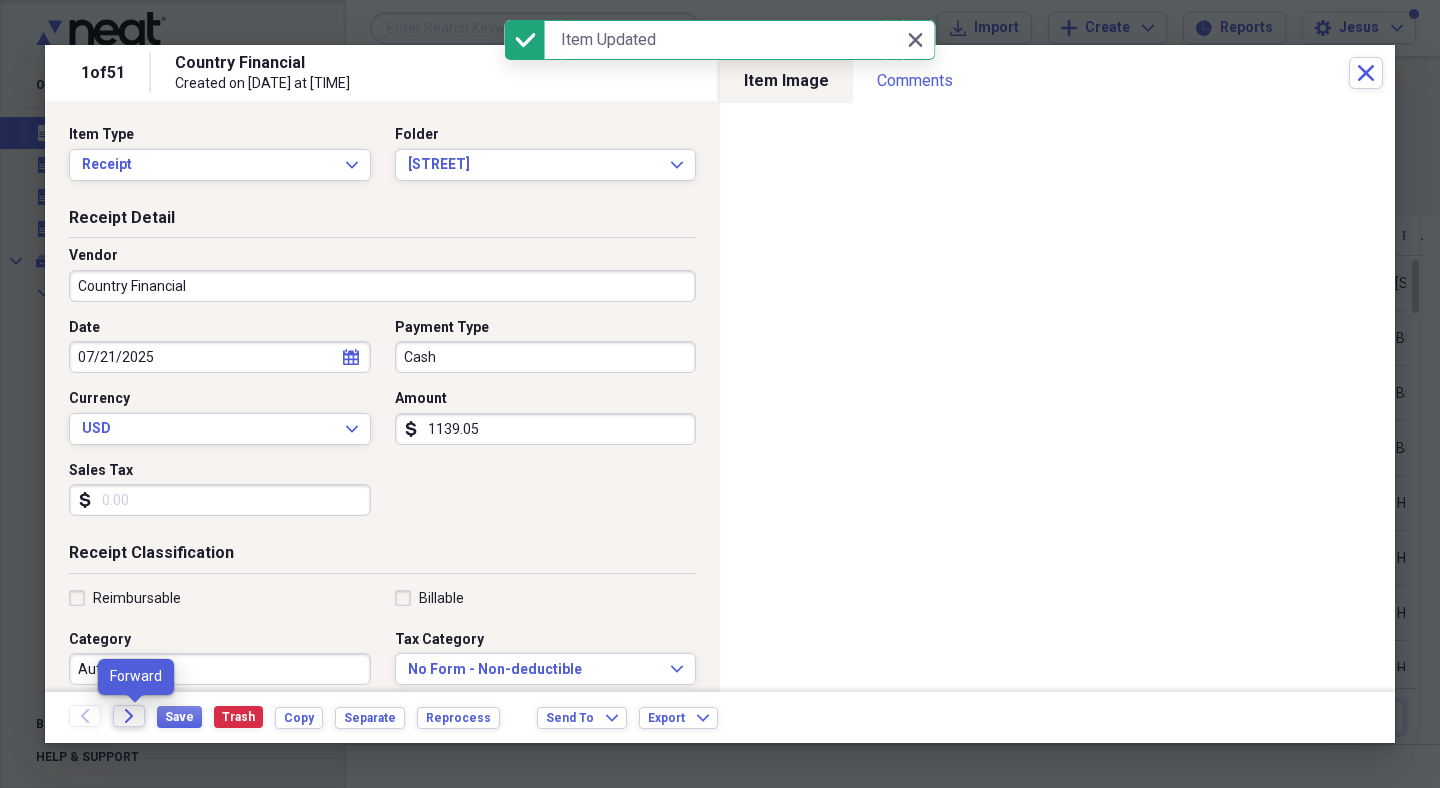 click on "Forward" at bounding box center [129, 716] 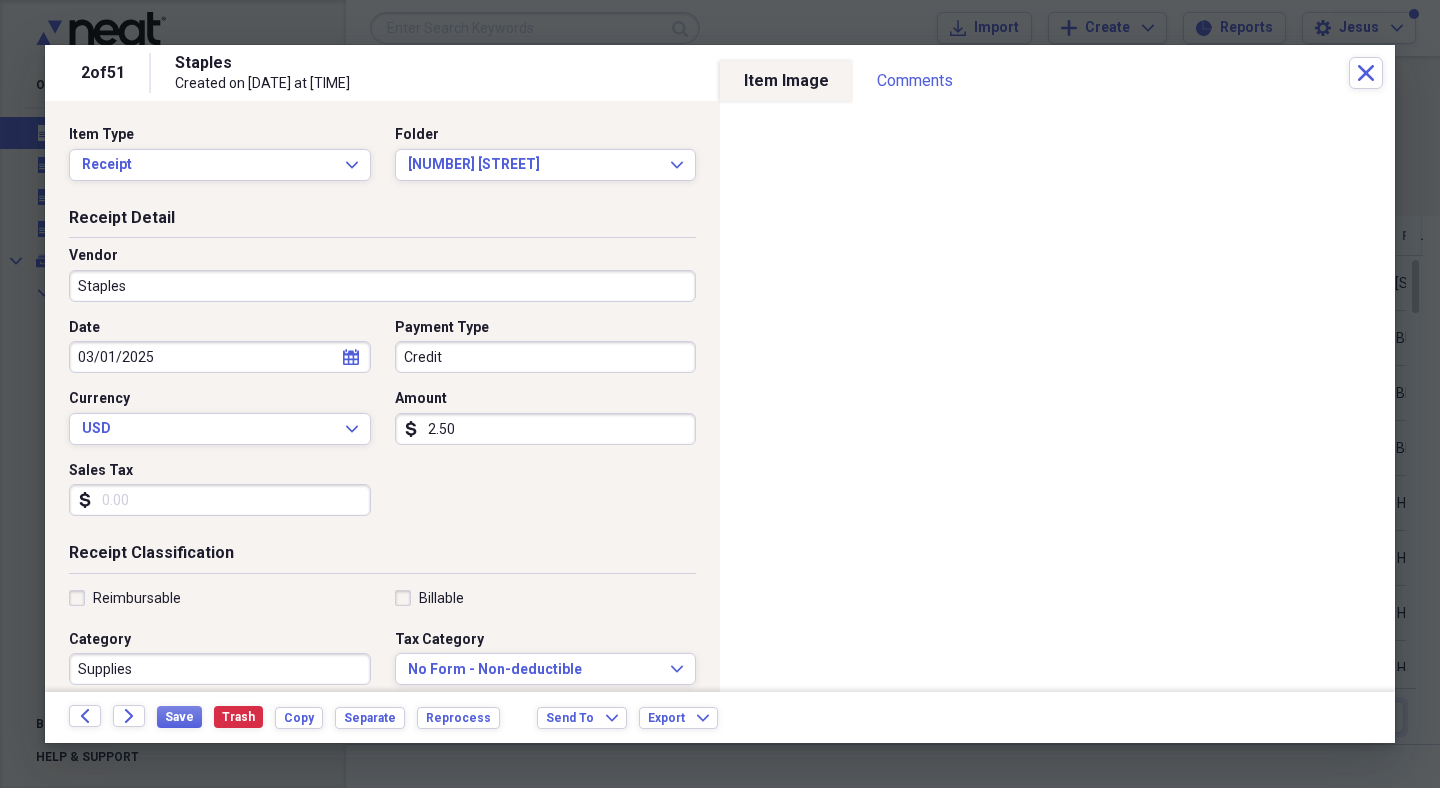 click on "2.50" at bounding box center [546, 429] 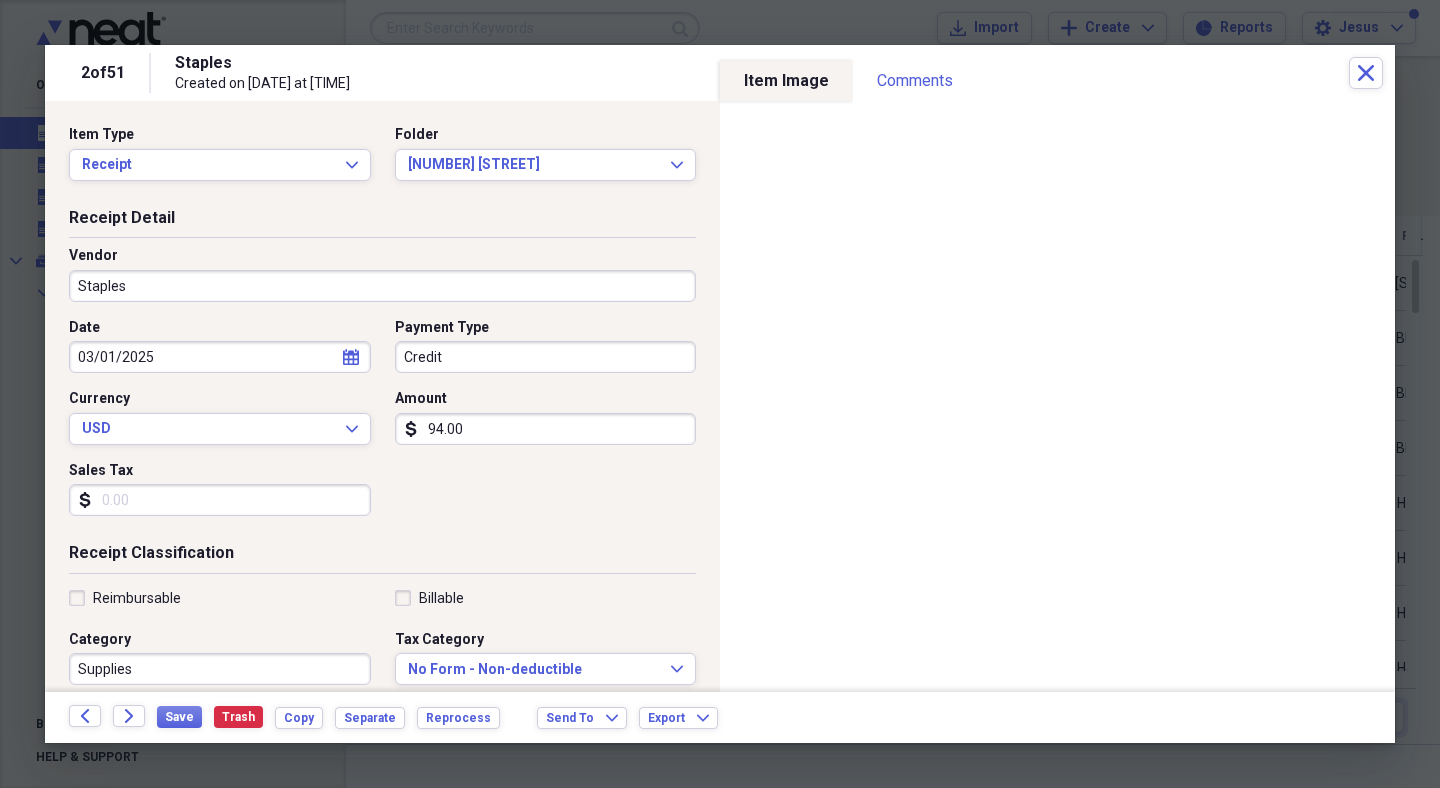 type on "94.00" 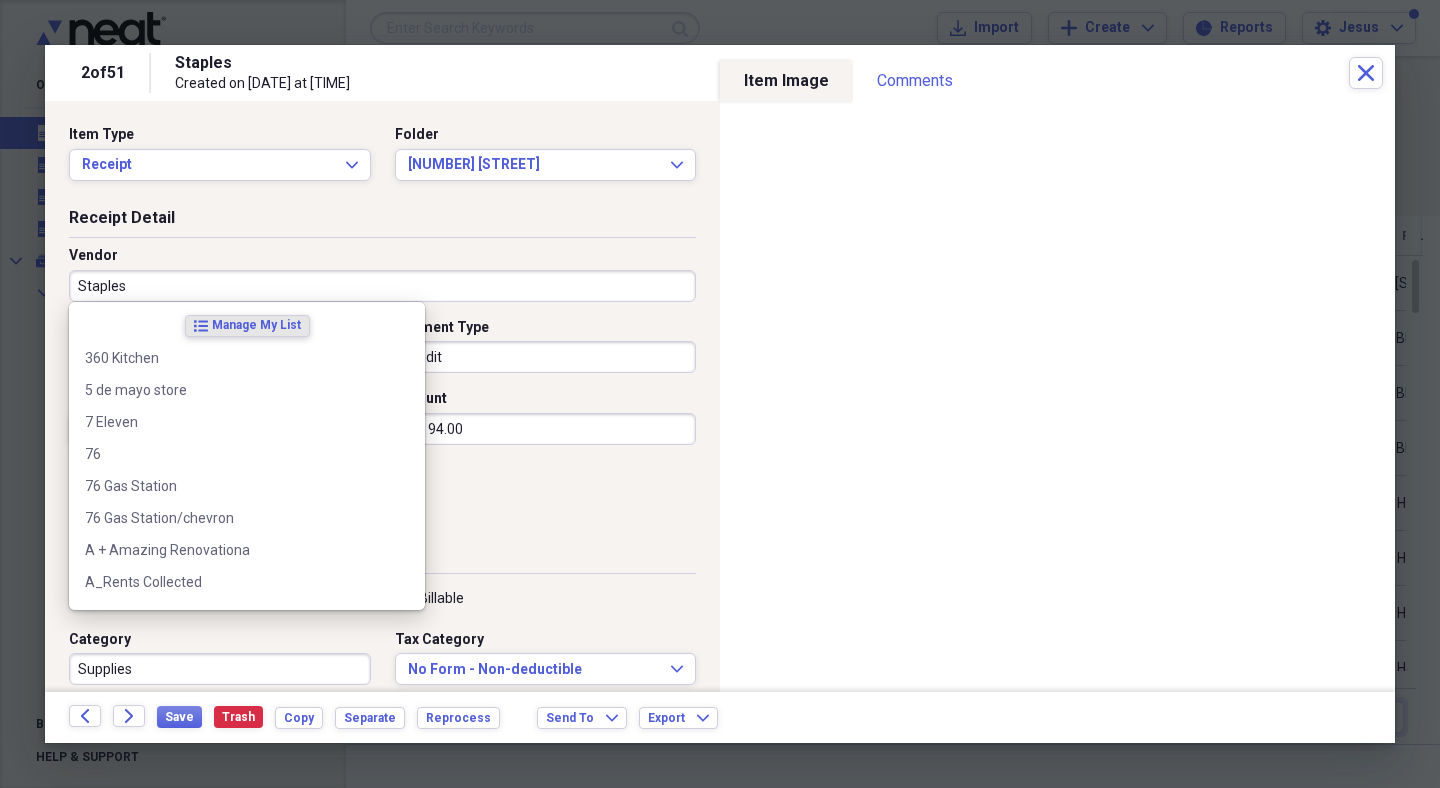 click on "Staples" at bounding box center (382, 286) 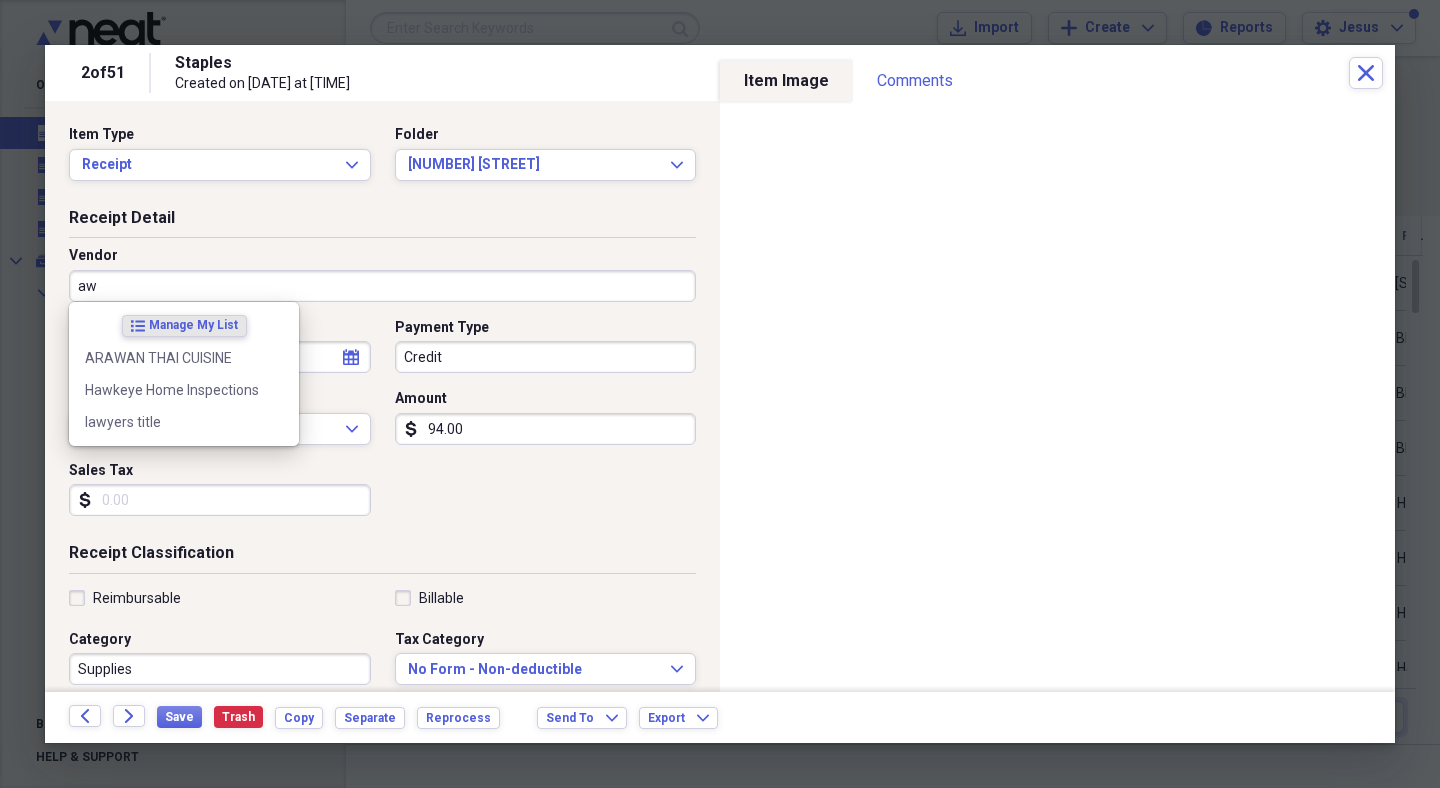 type on "a" 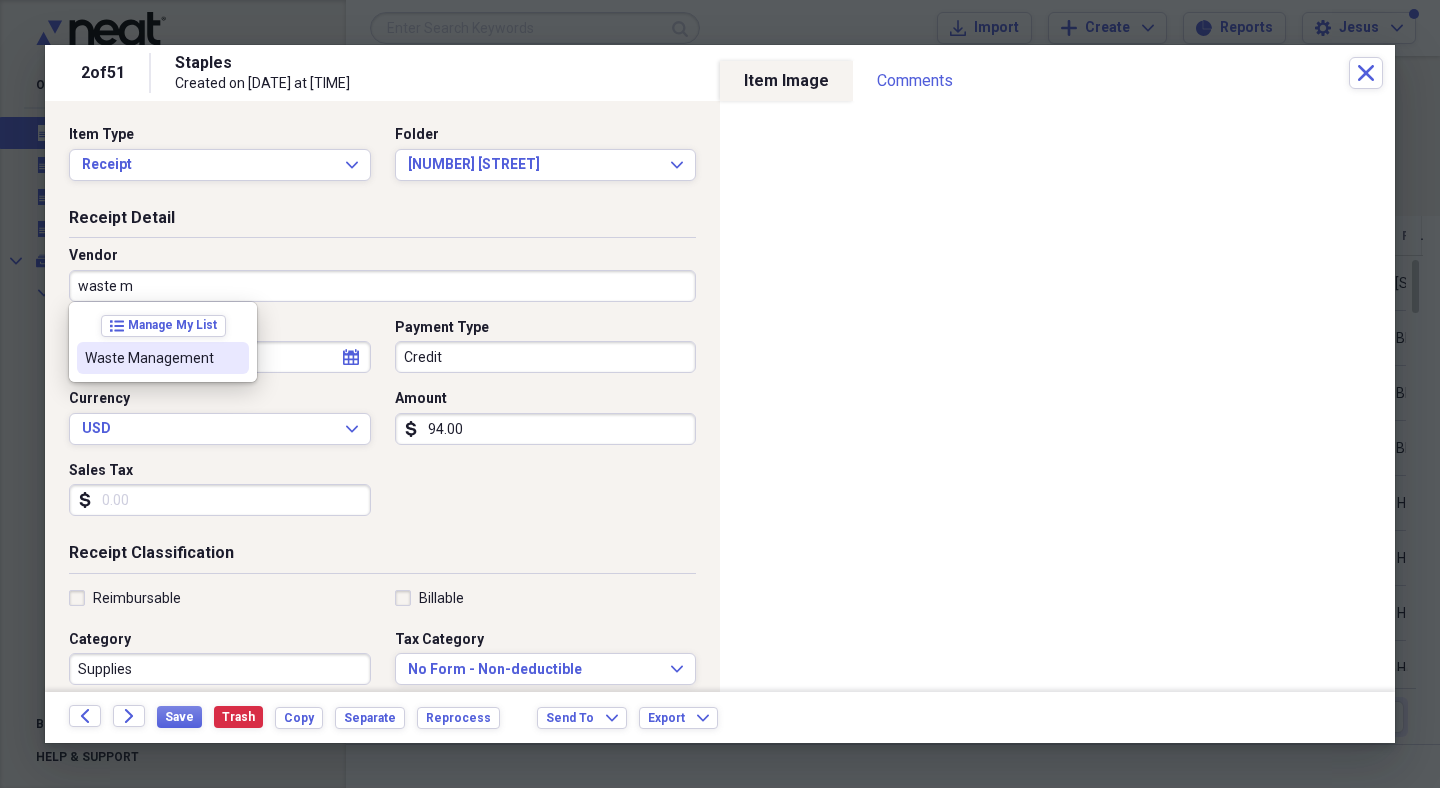 click on "Waste Management" at bounding box center [163, 358] 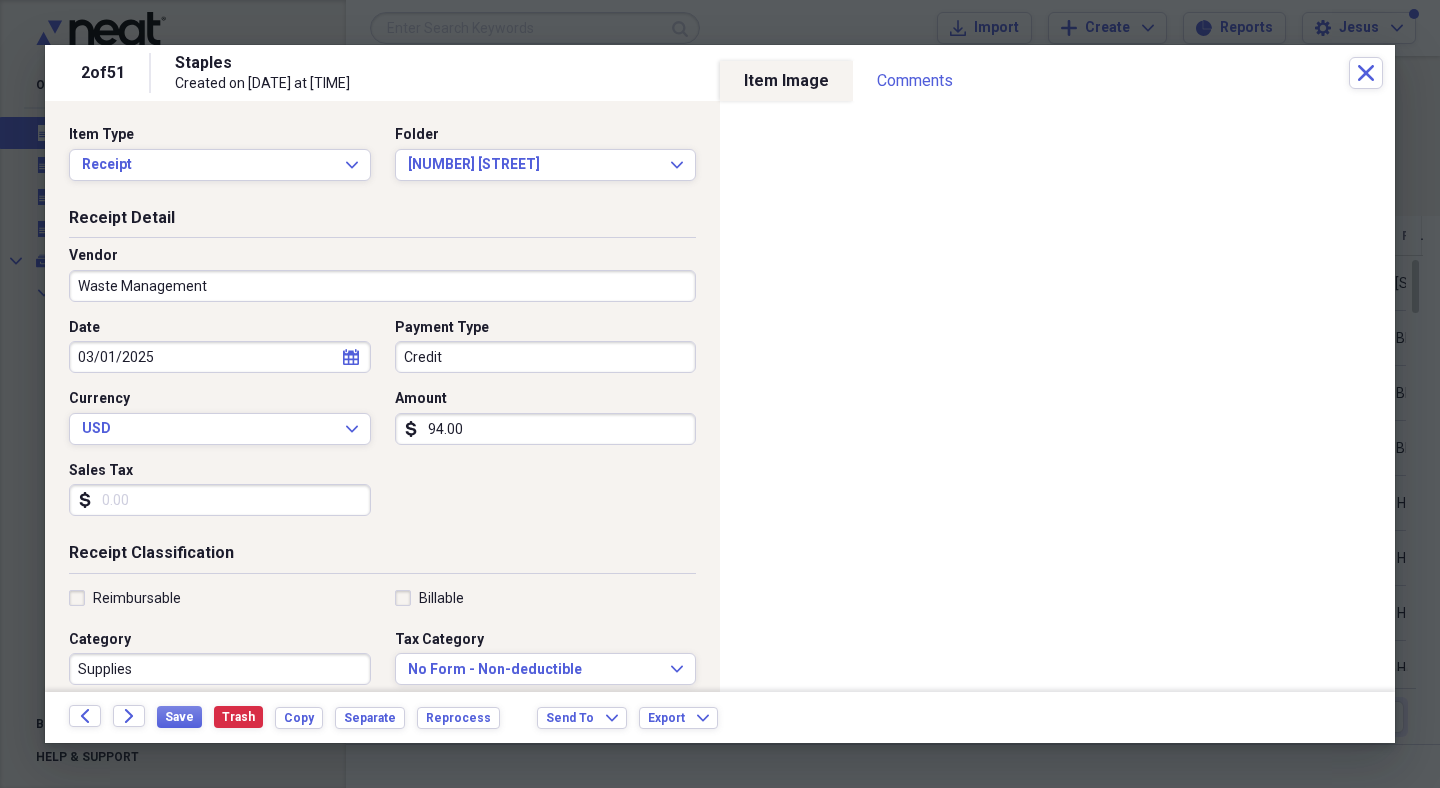 type on "Utilities" 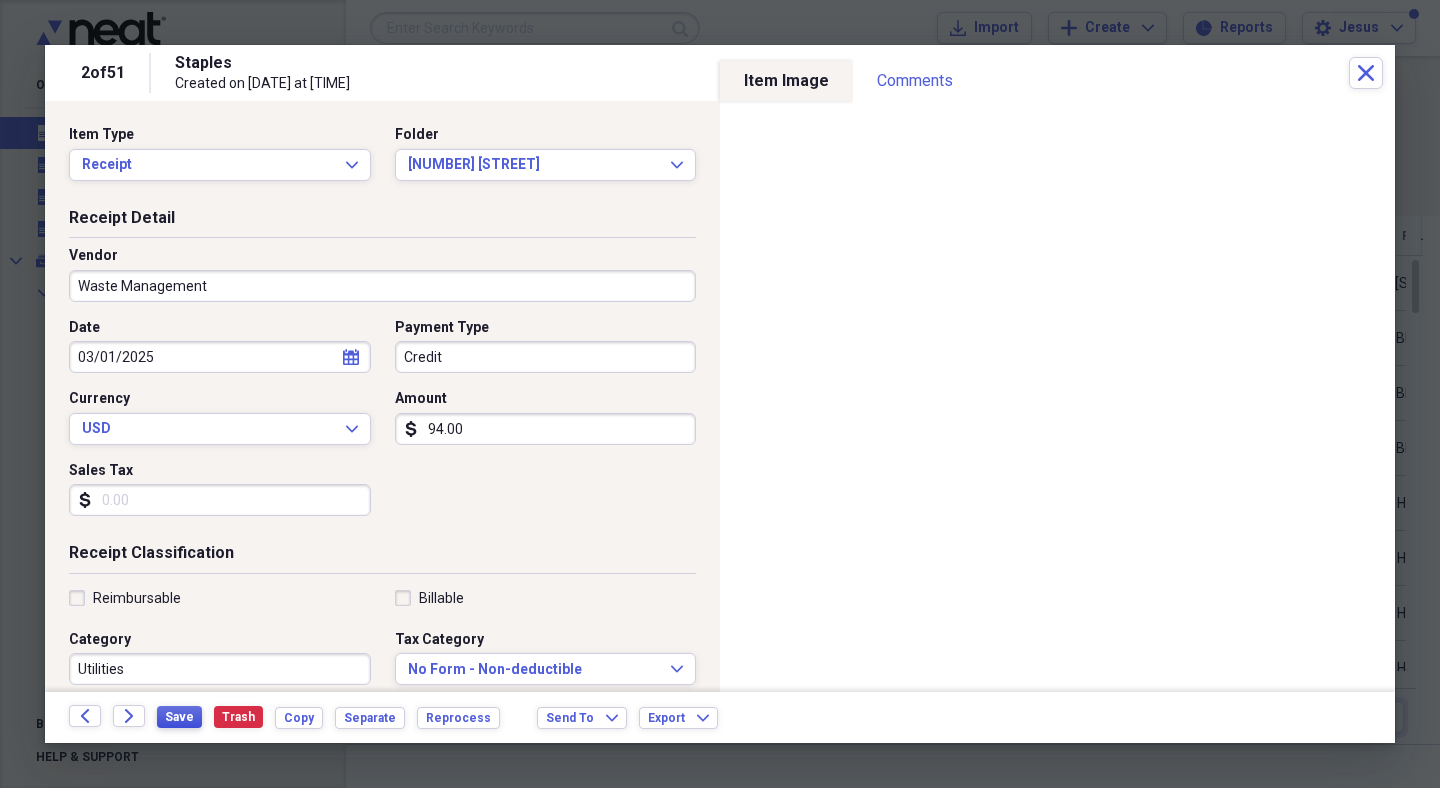 click on "Save" at bounding box center (179, 717) 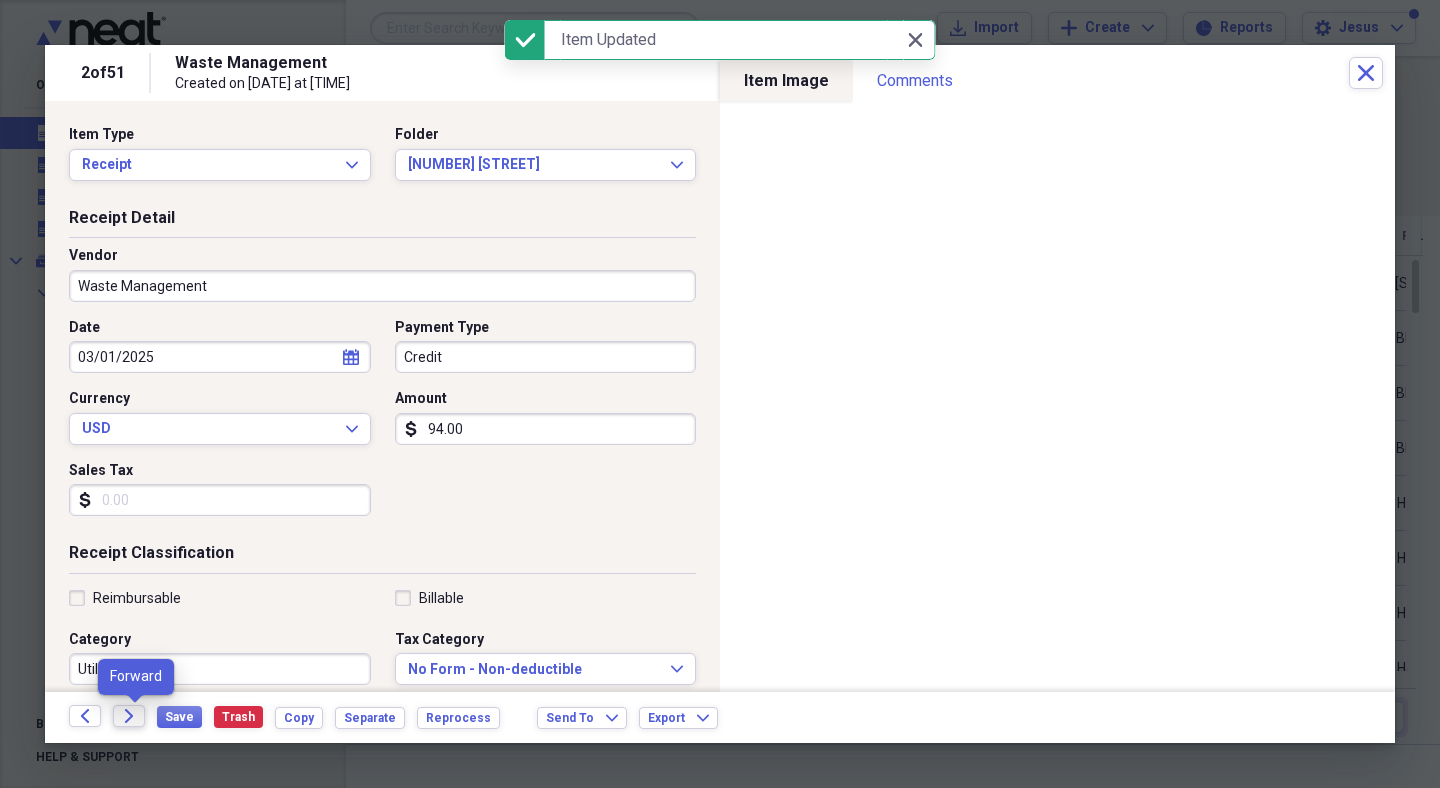 click on "Forward" at bounding box center (129, 716) 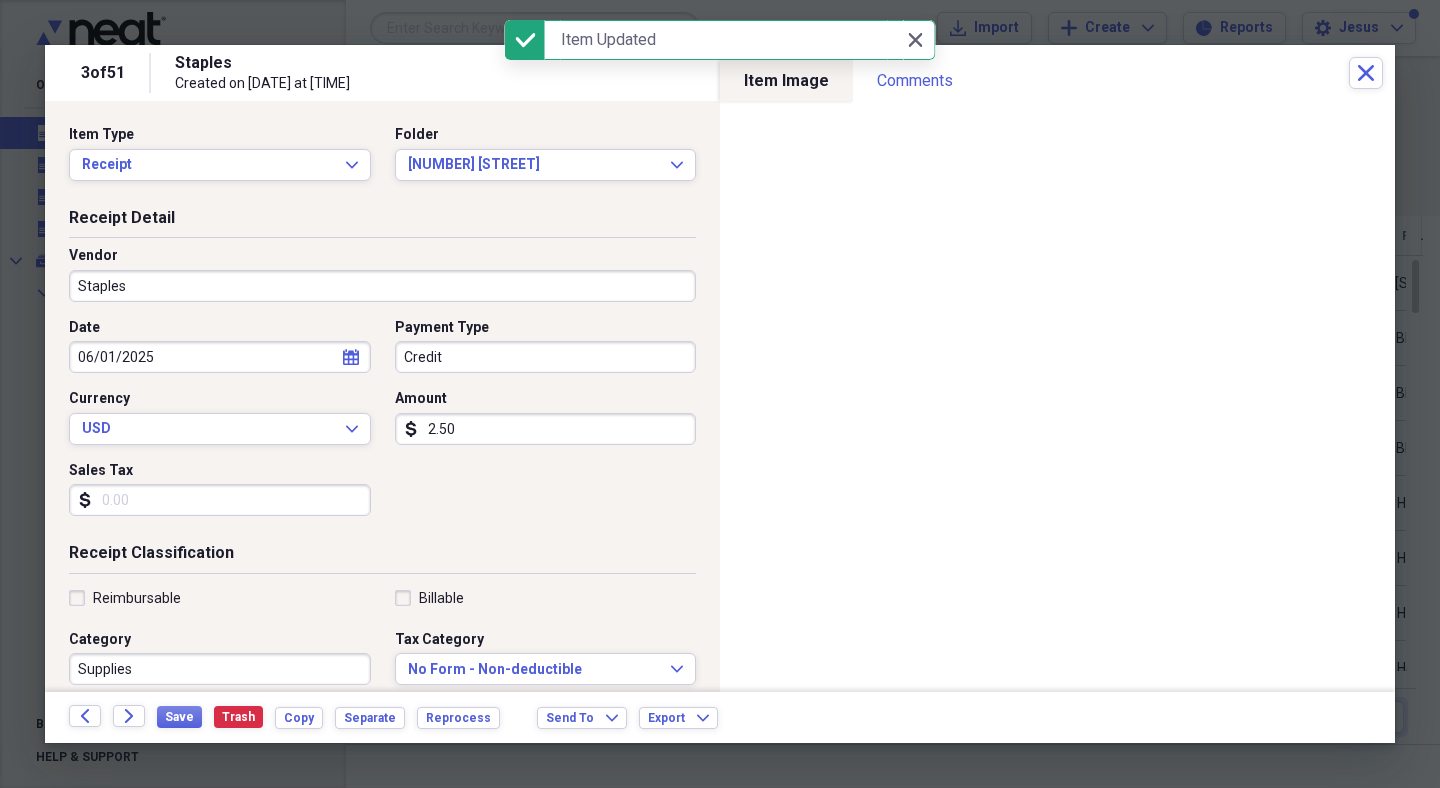 click on "2.50" at bounding box center (546, 429) 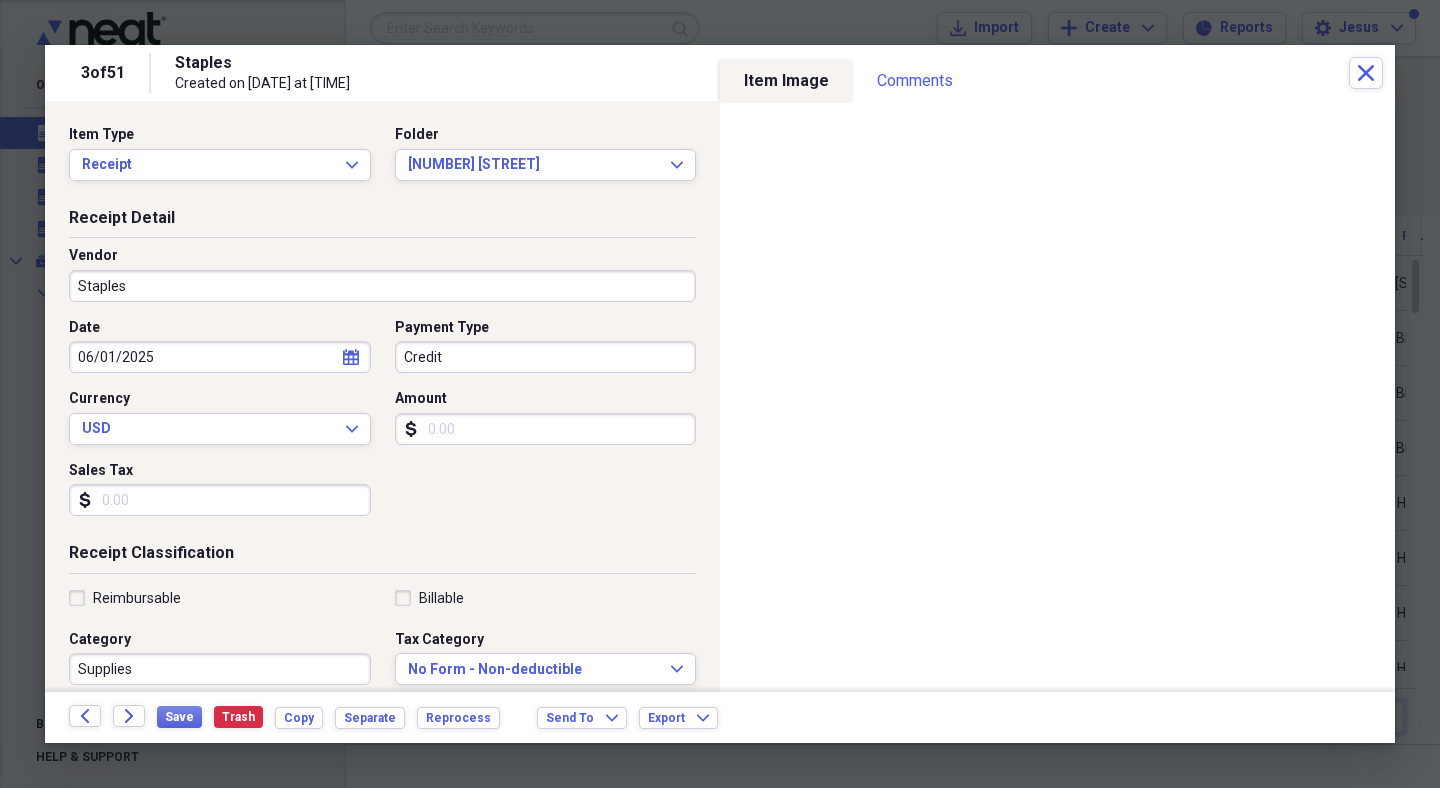type 